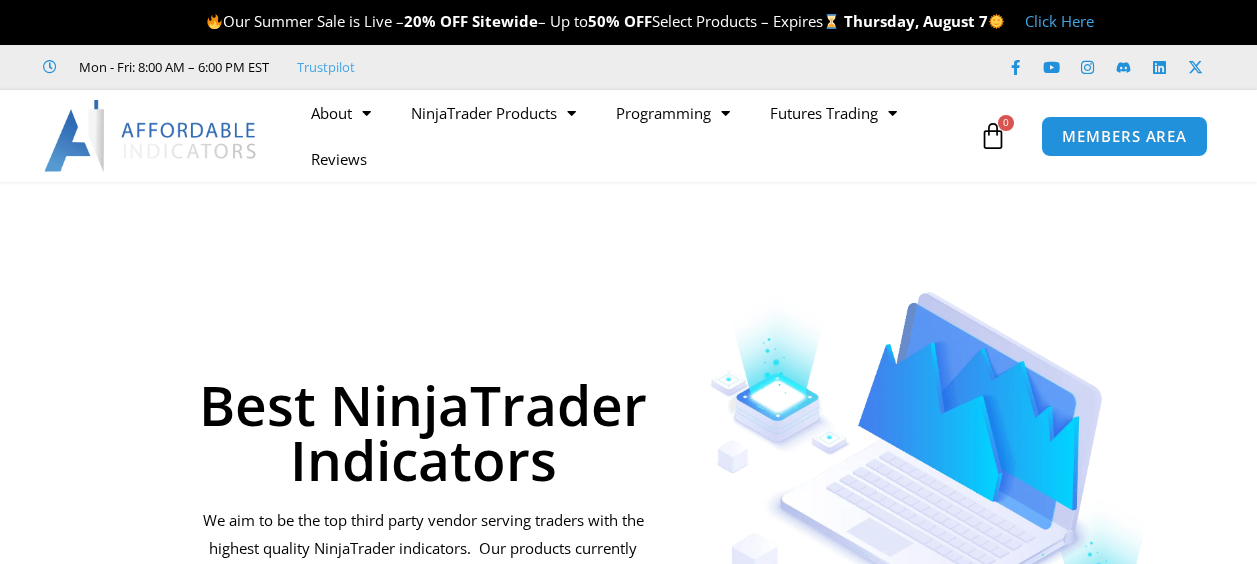 scroll, scrollTop: 0, scrollLeft: 0, axis: both 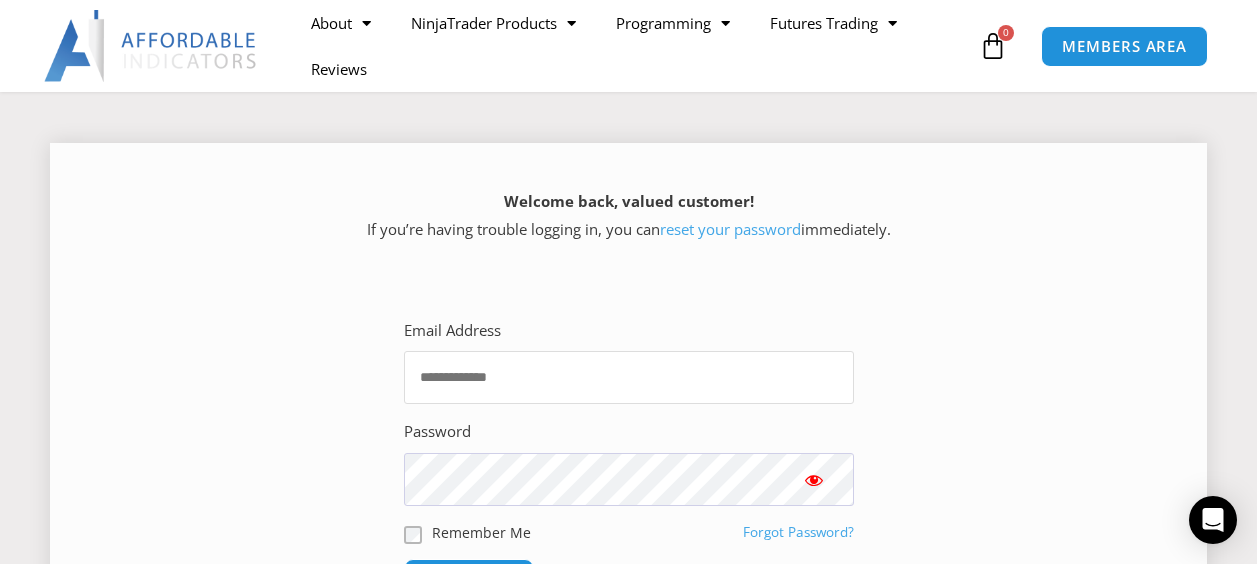 click on "Email Address" at bounding box center [629, 377] 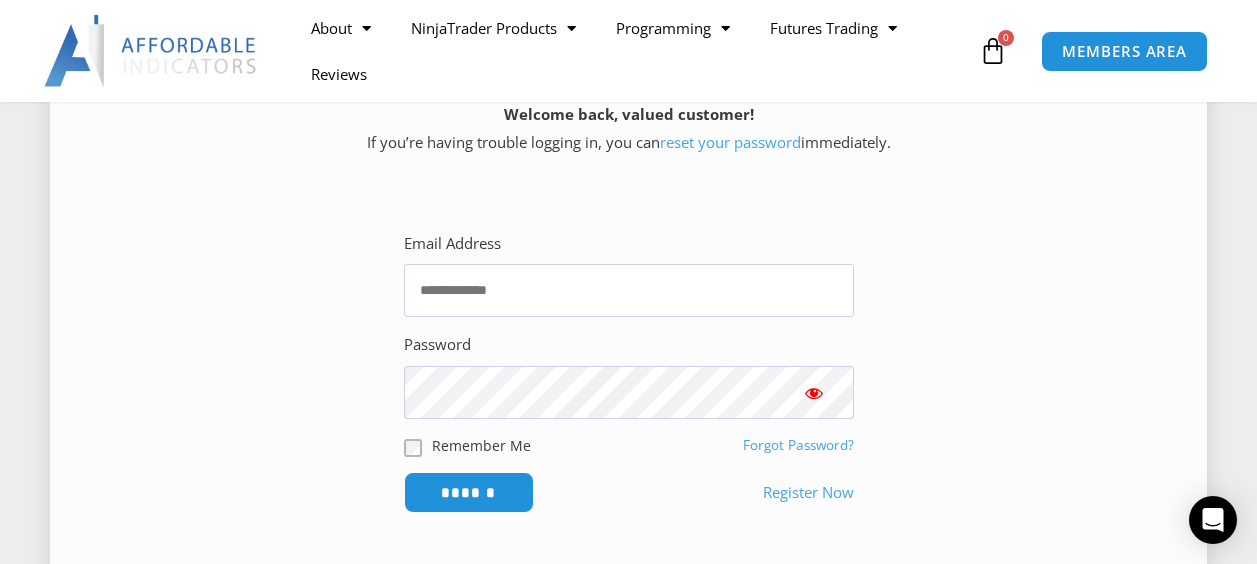 scroll, scrollTop: 310, scrollLeft: 0, axis: vertical 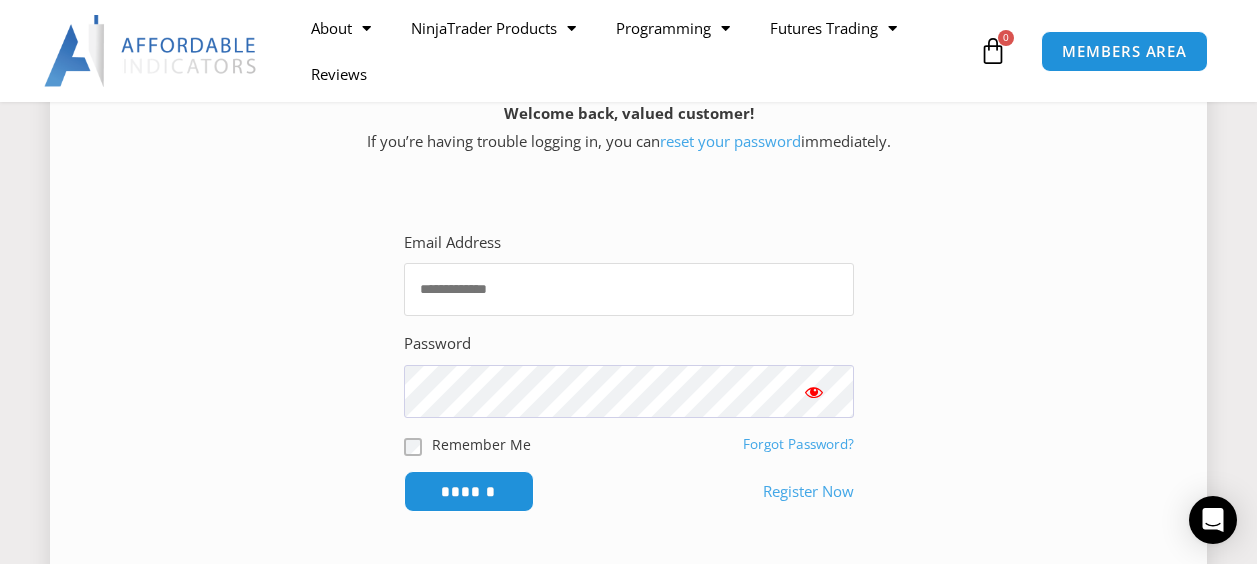 click on "Email Address" at bounding box center (629, 289) 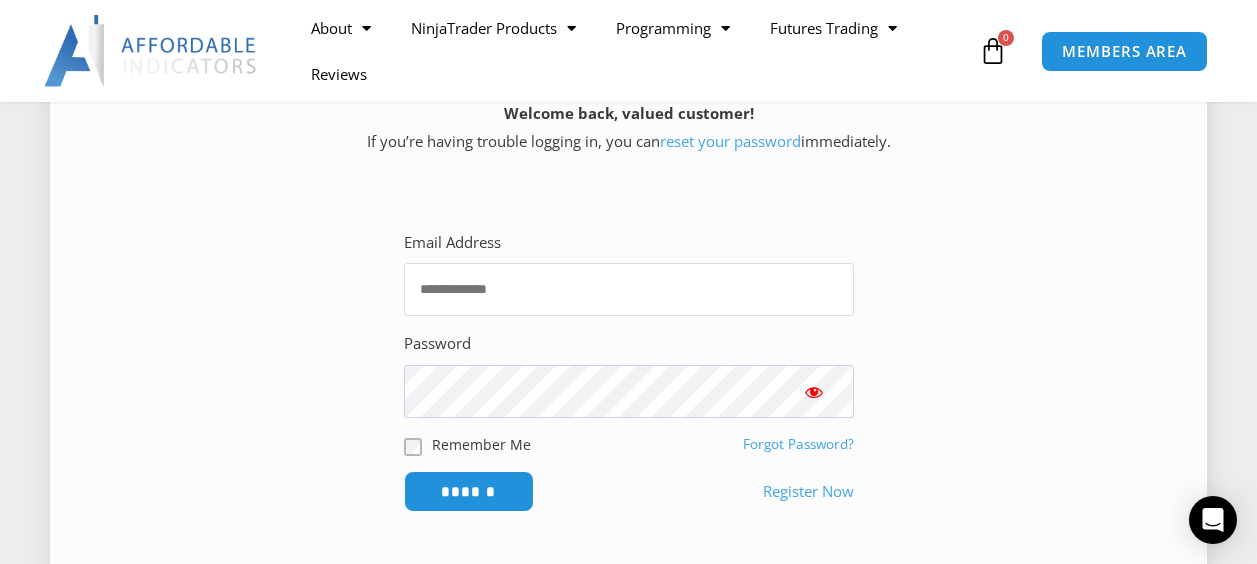 click on "Email Address" at bounding box center [629, 289] 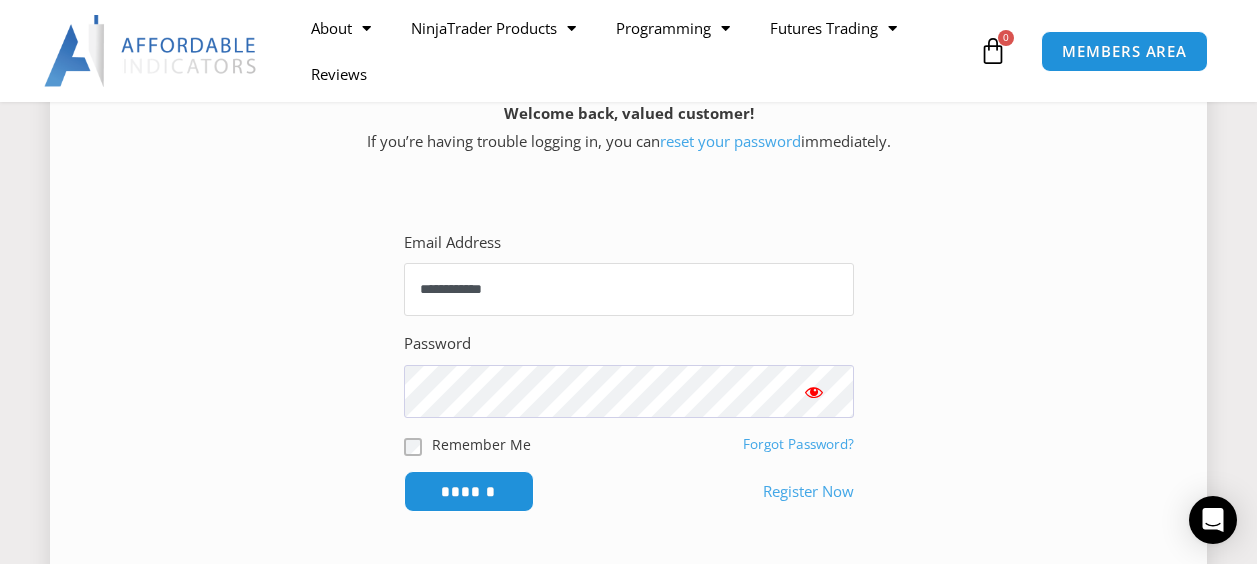 type on "**********" 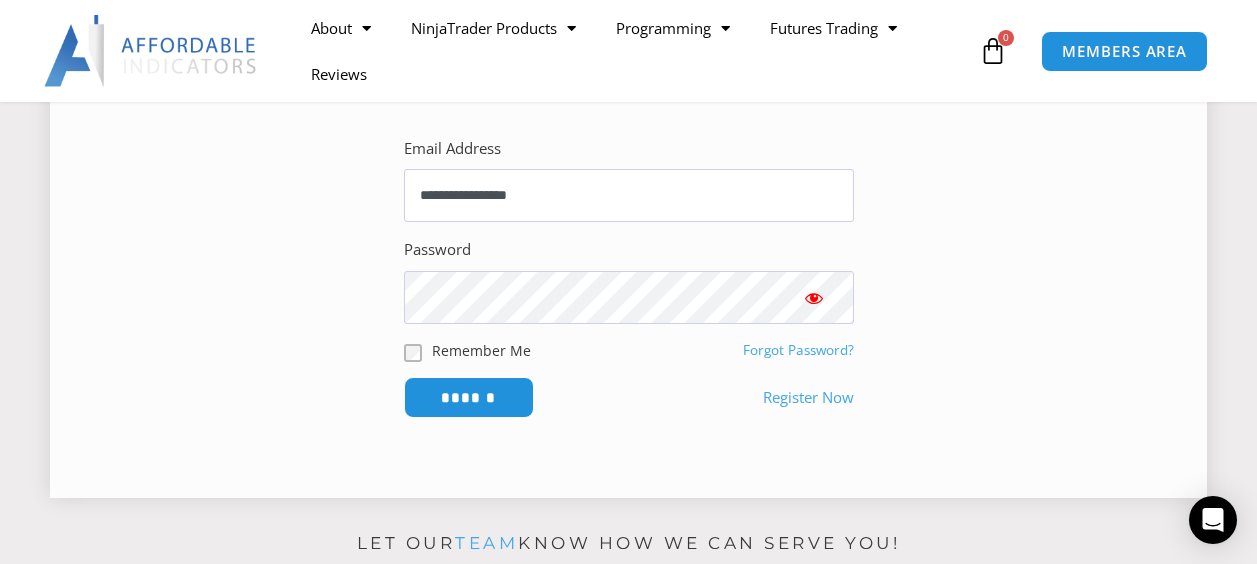 scroll, scrollTop: 390, scrollLeft: 0, axis: vertical 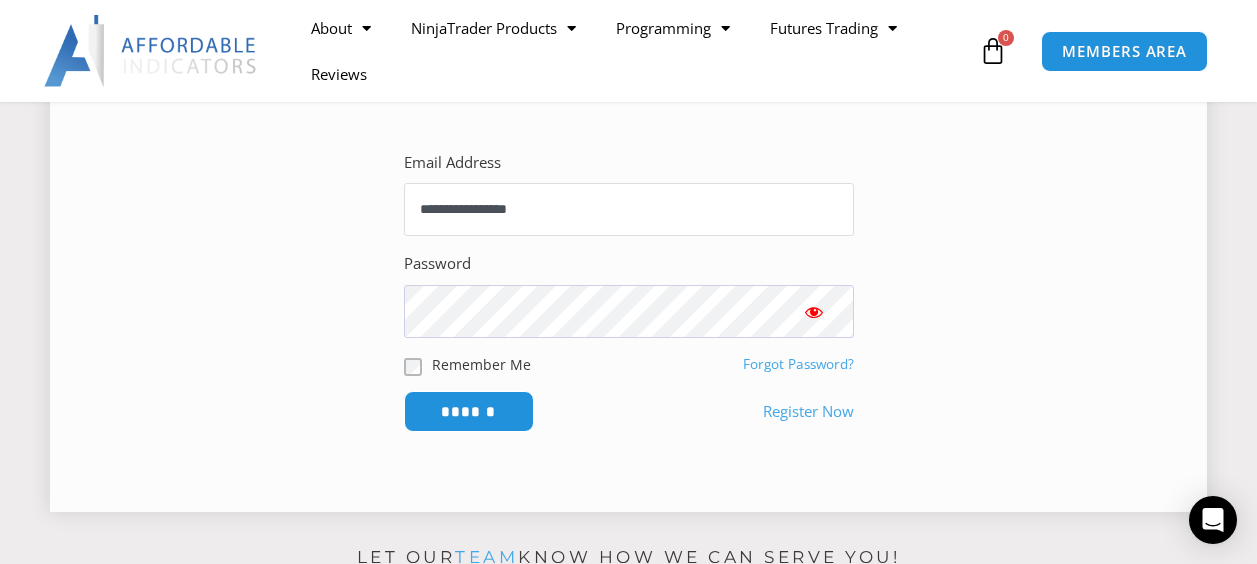click on "**********" at bounding box center (629, 209) 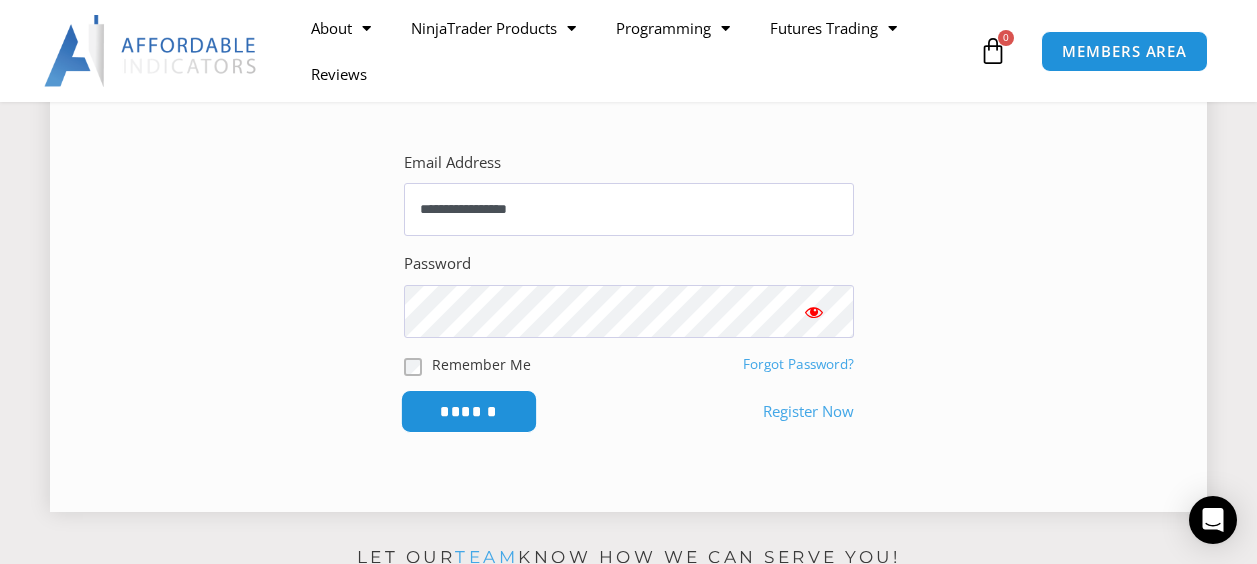 click on "******" at bounding box center (468, 411) 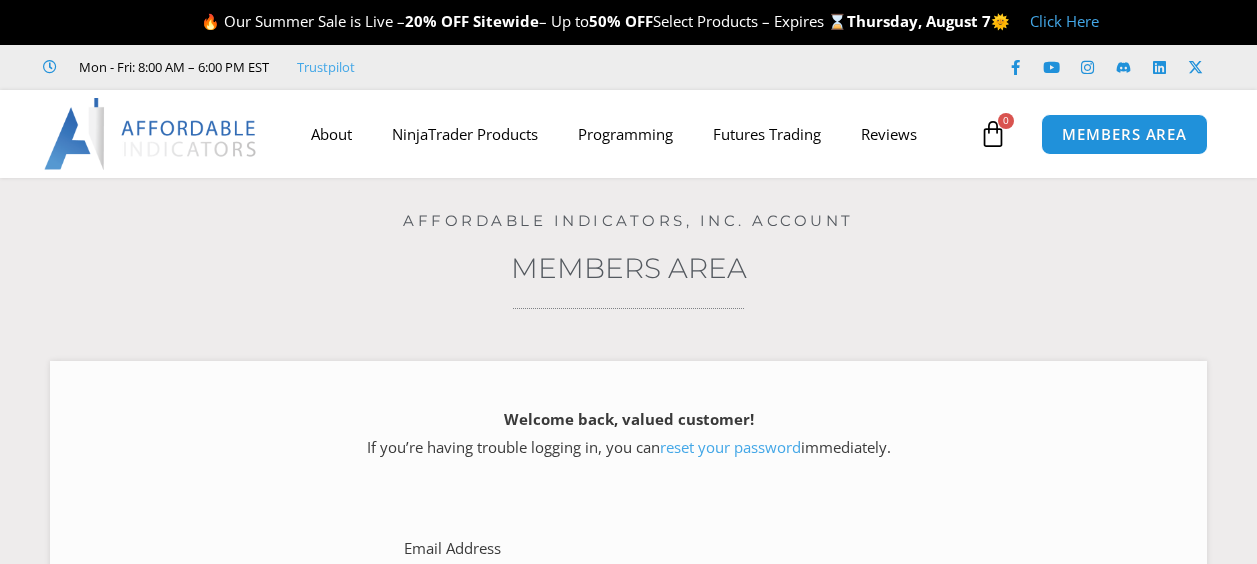 scroll, scrollTop: 0, scrollLeft: 0, axis: both 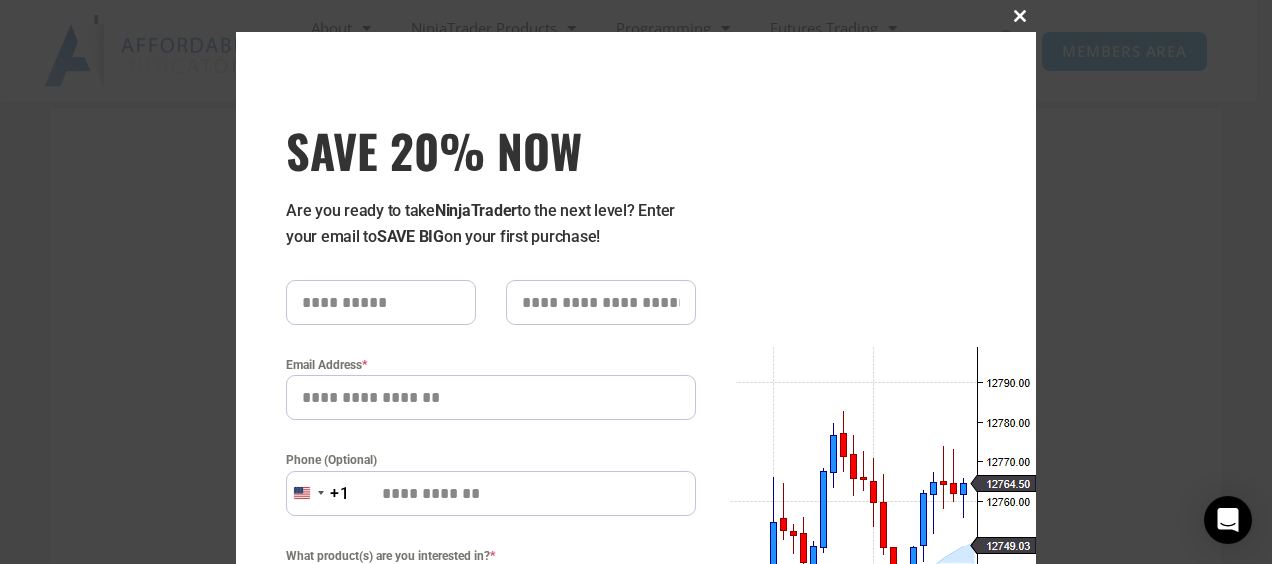click at bounding box center (1020, 16) 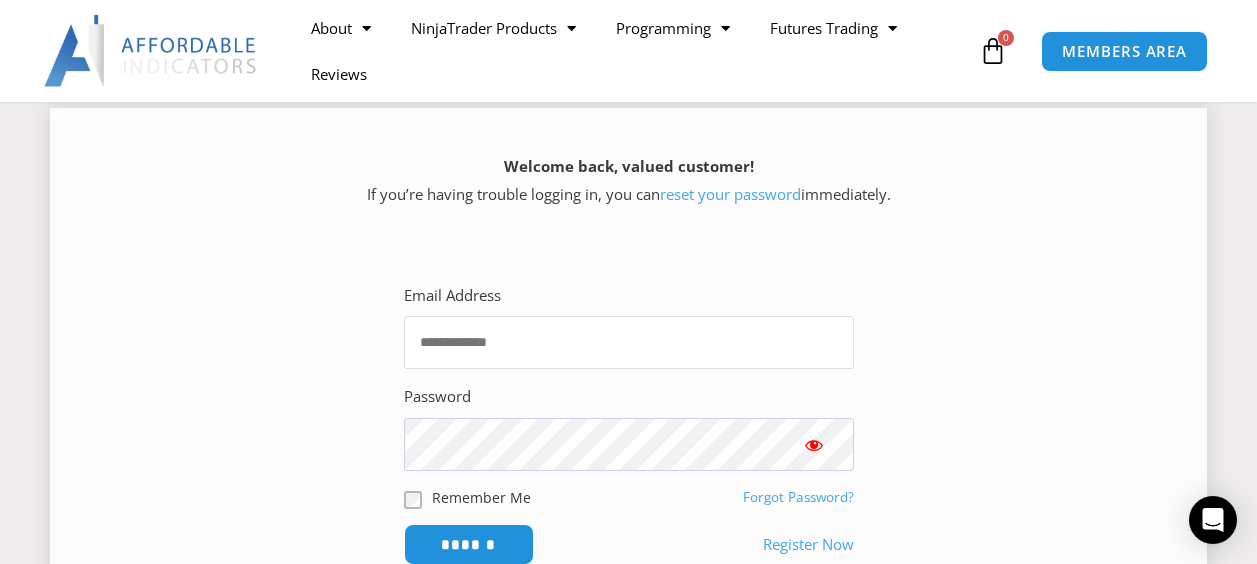 click on "Email Address" at bounding box center [629, 342] 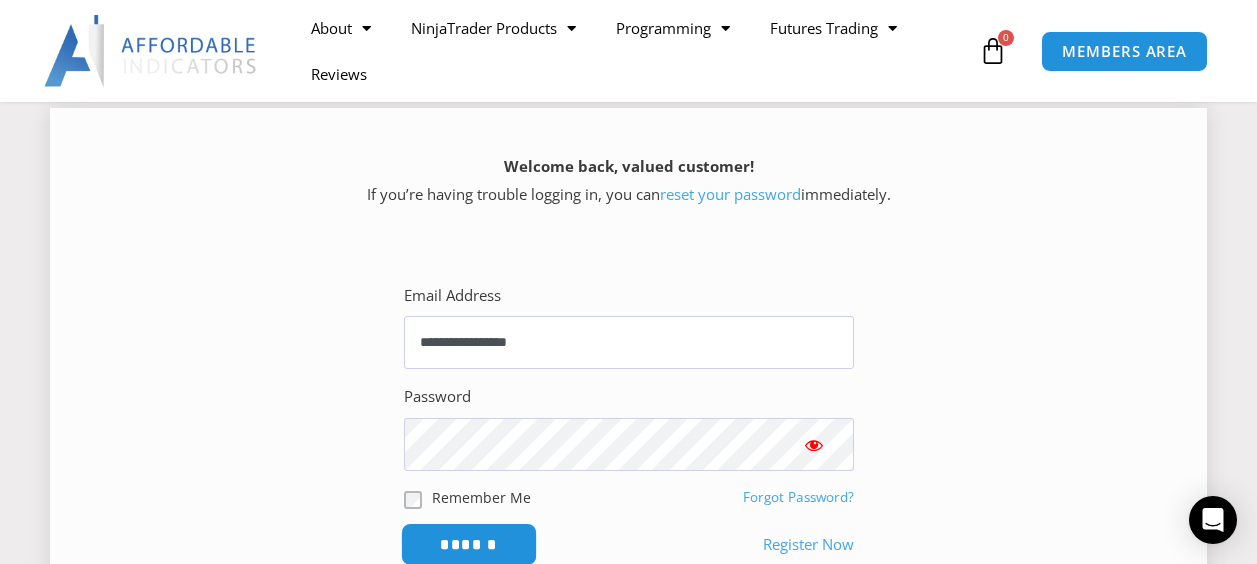 click on "******" at bounding box center [468, 544] 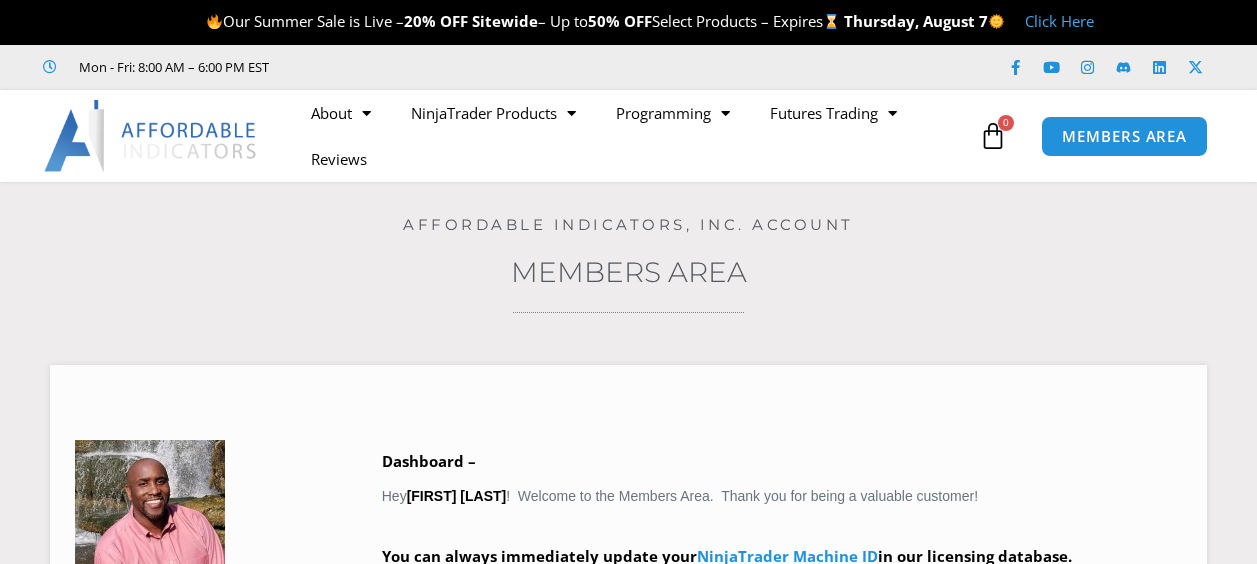 scroll, scrollTop: 0, scrollLeft: 0, axis: both 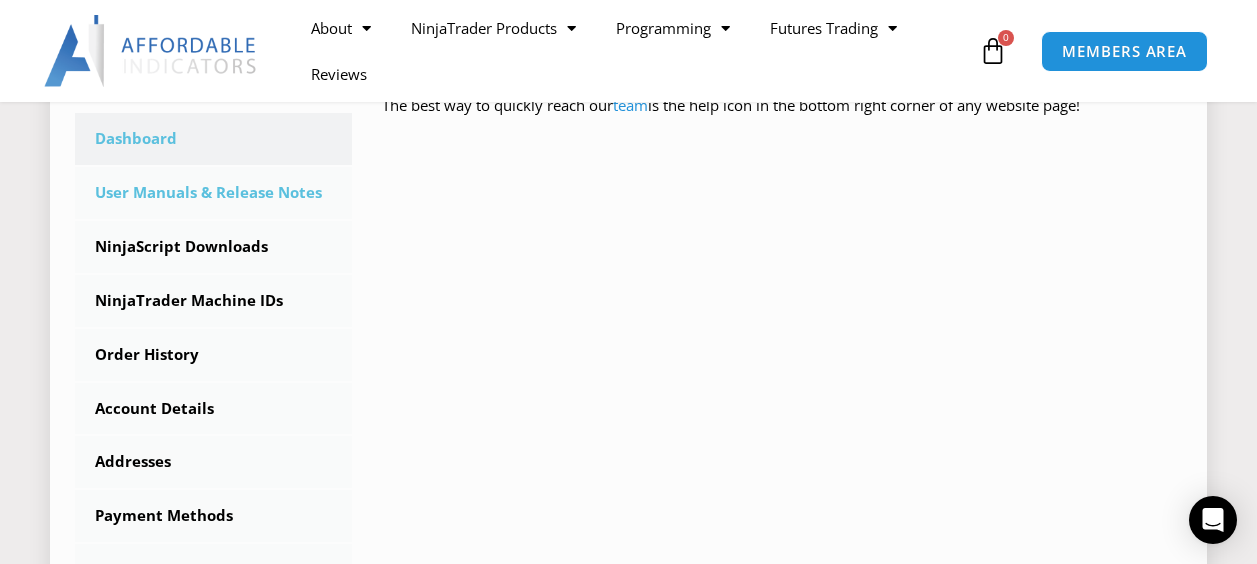 click on "User Manuals & Release Notes" at bounding box center [213, 193] 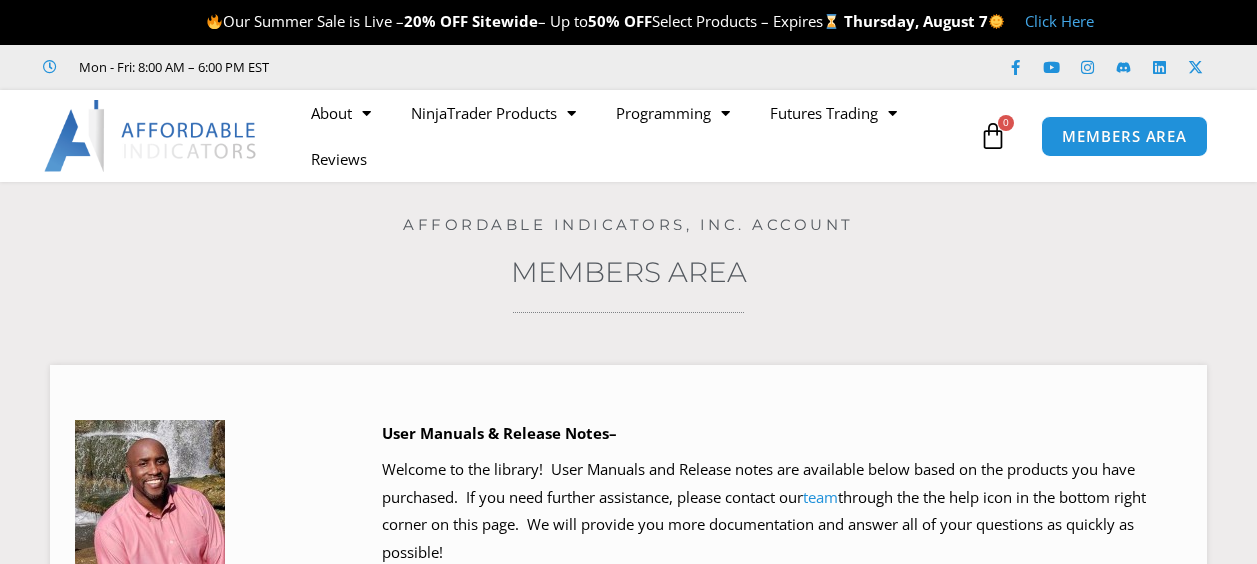 scroll, scrollTop: 0, scrollLeft: 0, axis: both 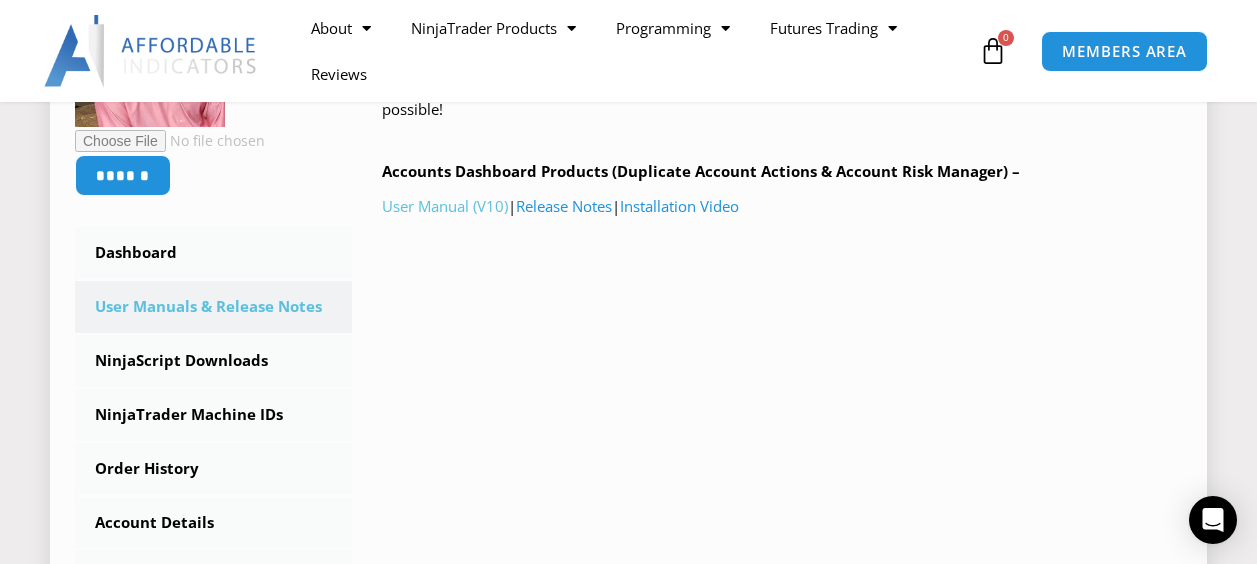 click on "User Manual (V10)" at bounding box center (445, 206) 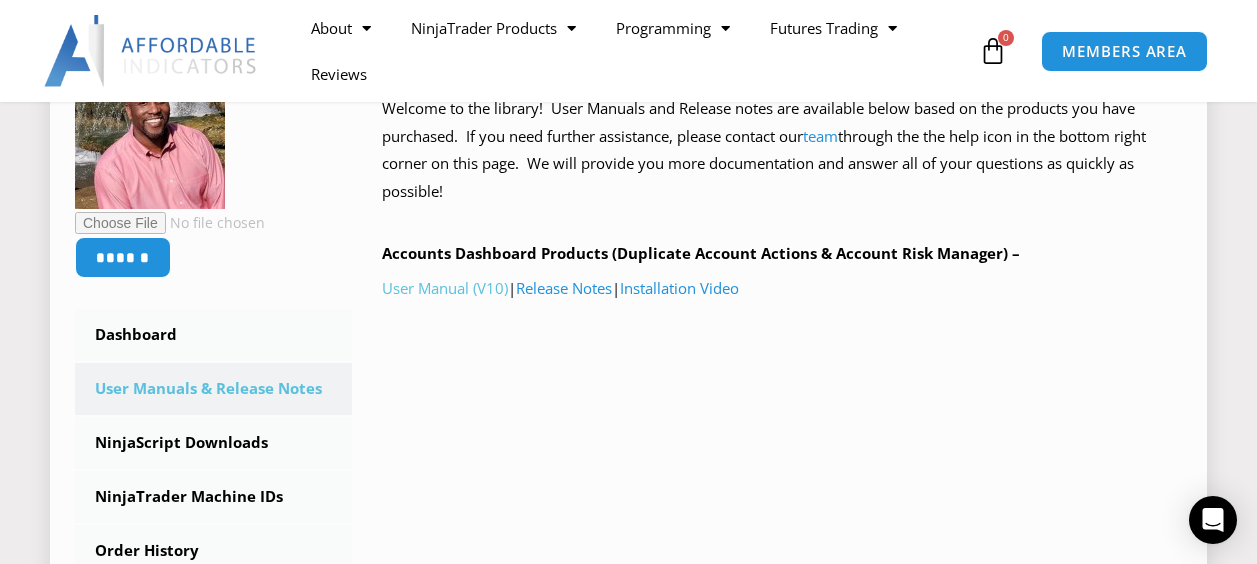 scroll, scrollTop: 332, scrollLeft: 0, axis: vertical 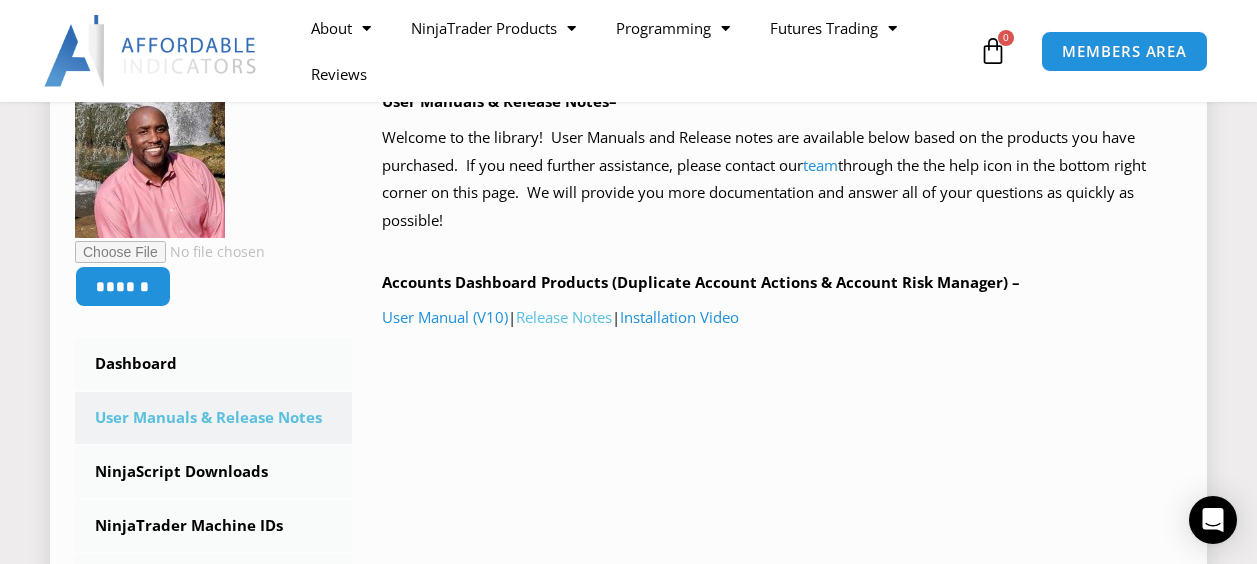click on "Release Notes" at bounding box center (564, 317) 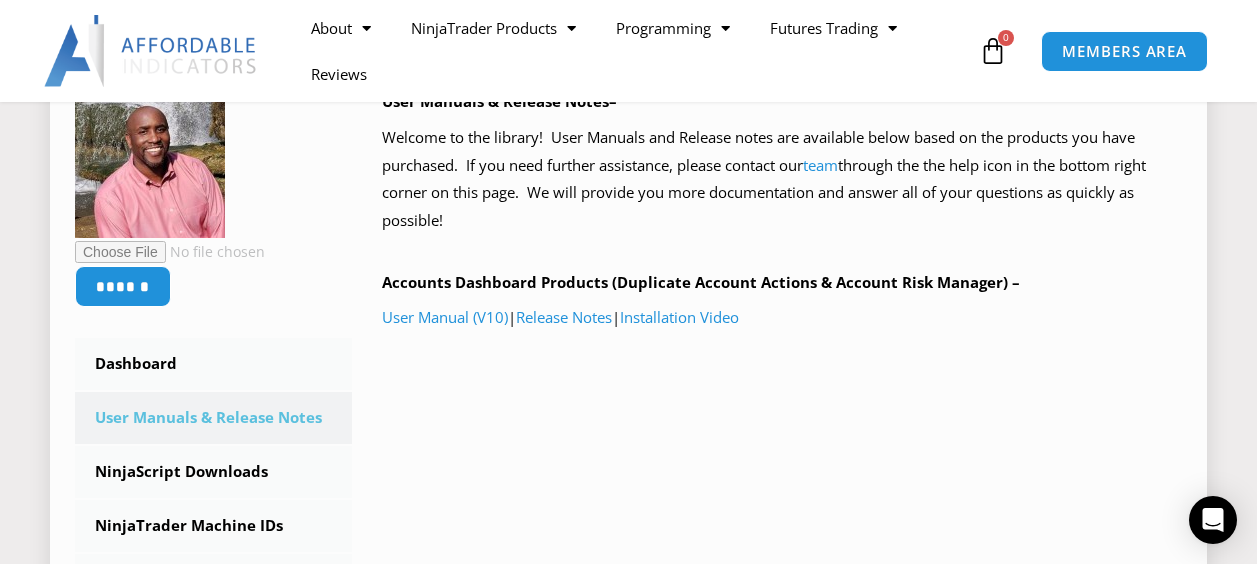 click on "User Manuals & Release Notes–" at bounding box center [782, 102] 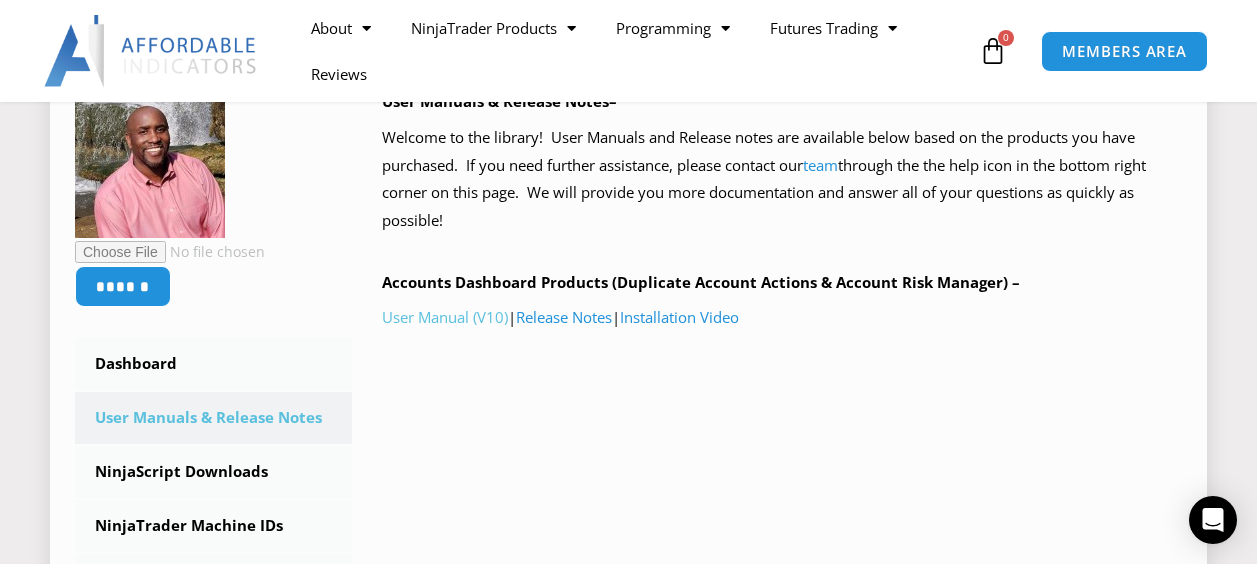 click on "User Manual (V10)" at bounding box center (445, 317) 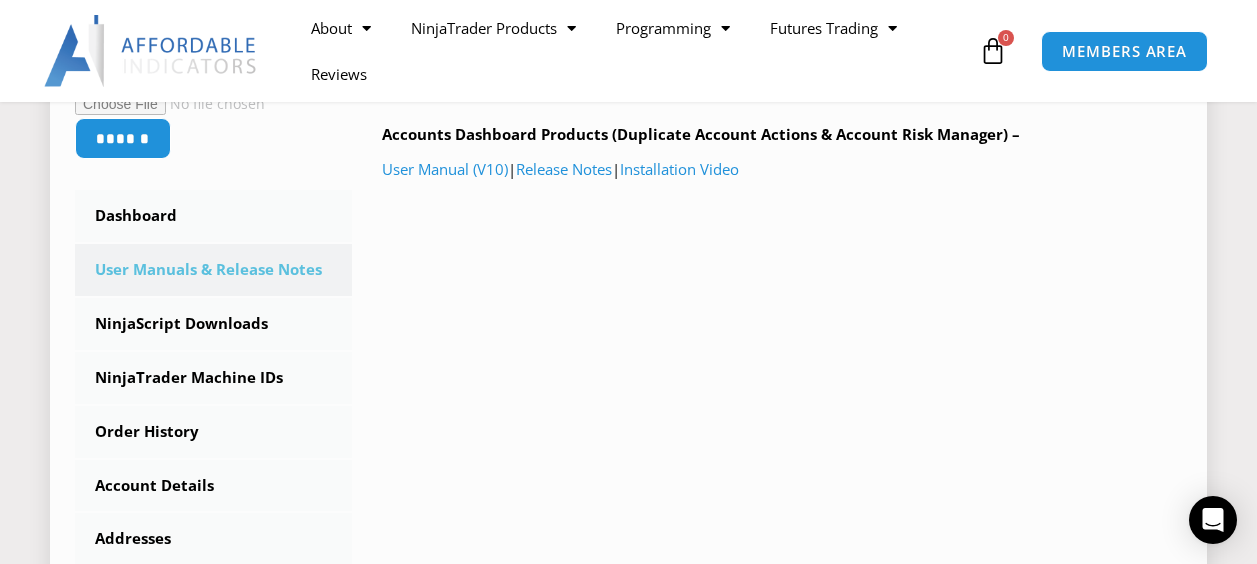 scroll, scrollTop: 479, scrollLeft: 0, axis: vertical 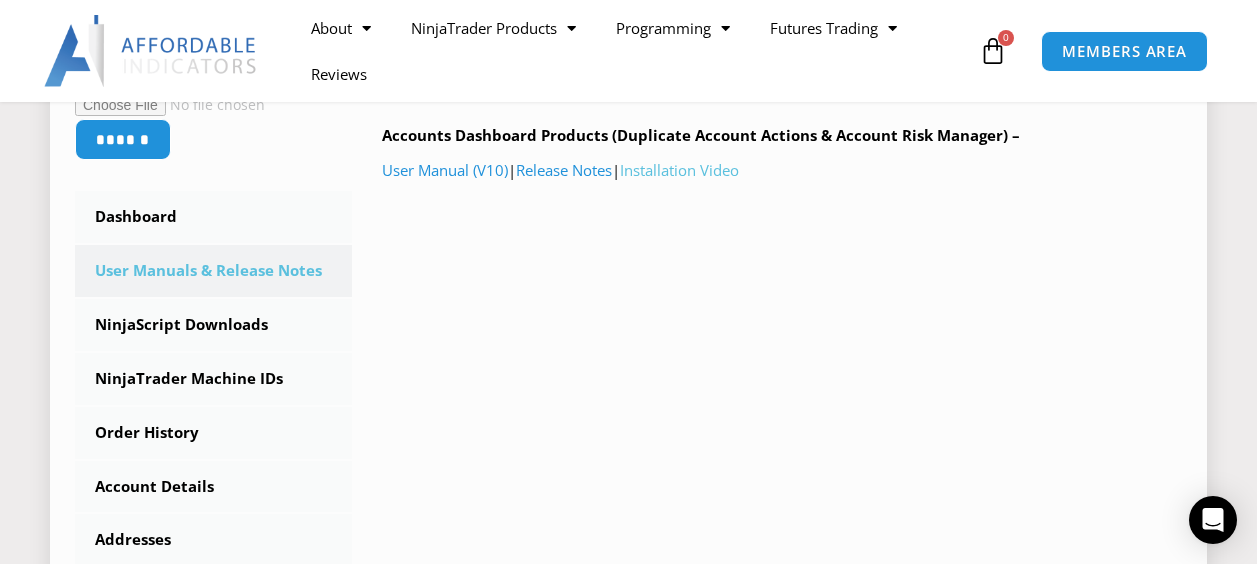 click on "Installation Video" at bounding box center [679, 170] 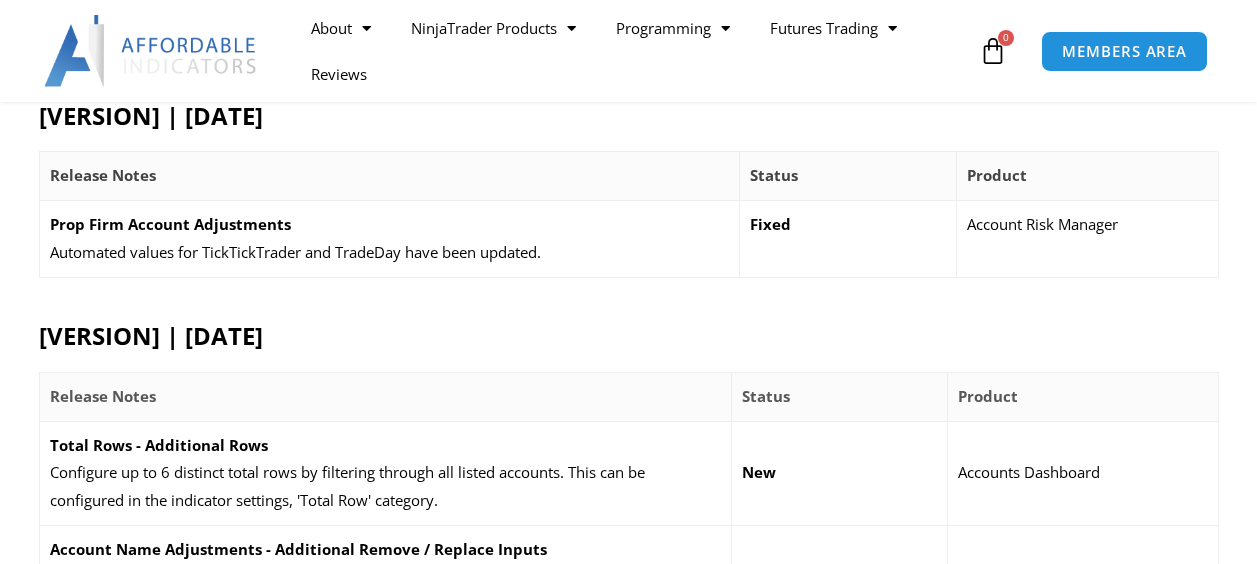 scroll, scrollTop: 462, scrollLeft: 0, axis: vertical 